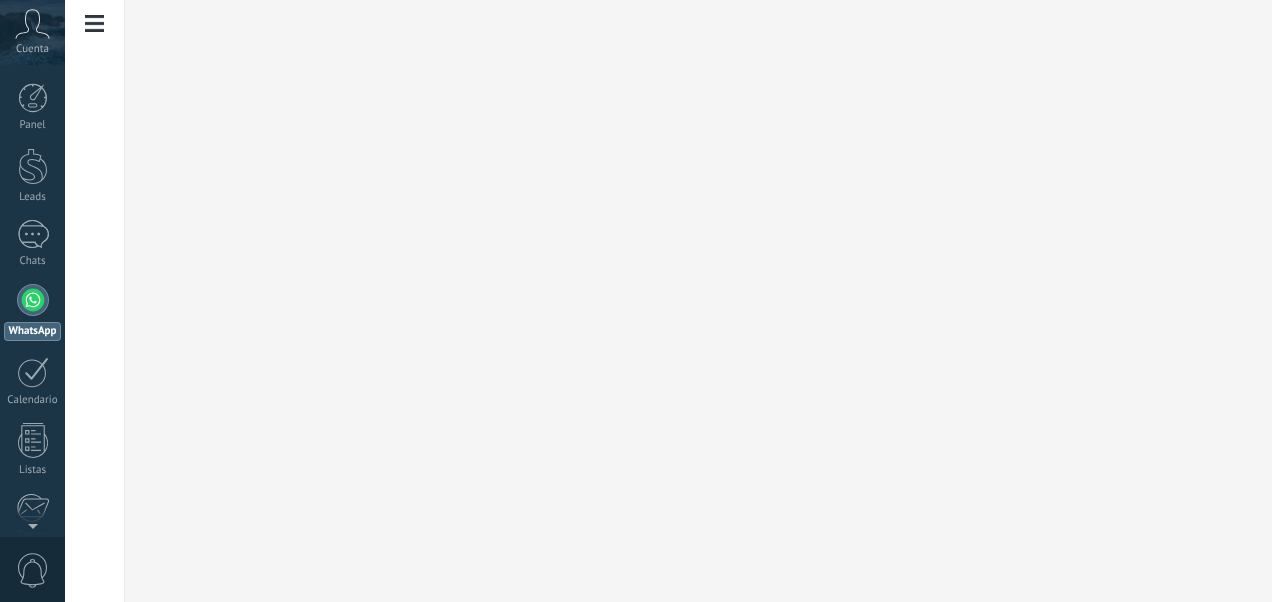 scroll, scrollTop: 0, scrollLeft: 0, axis: both 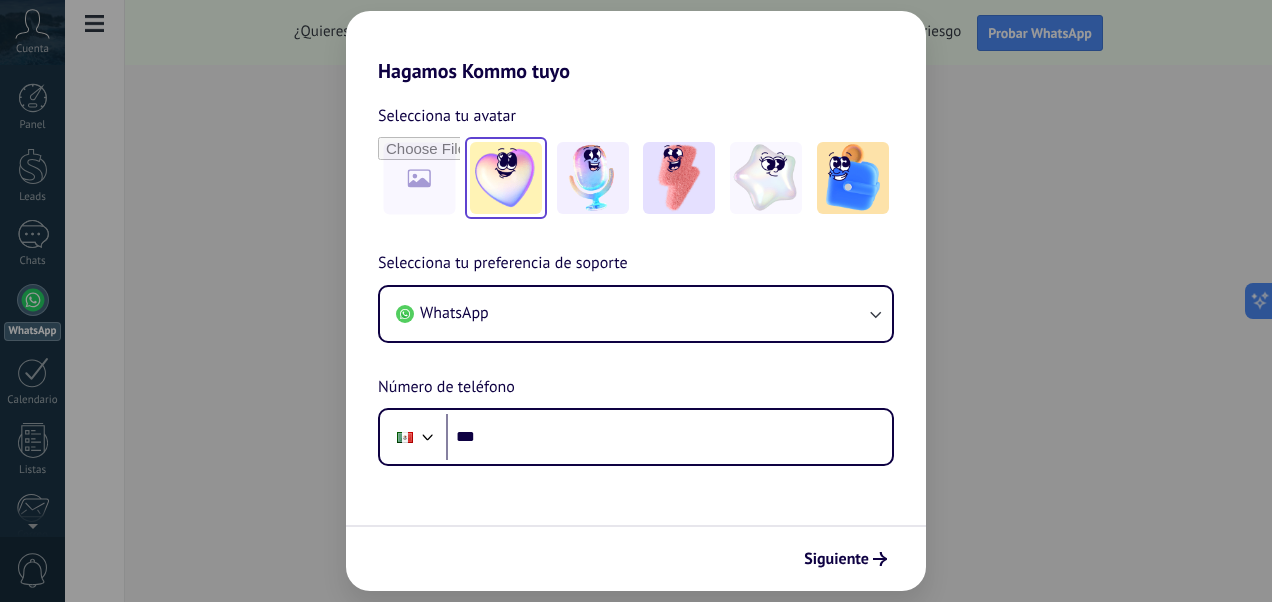 click at bounding box center (506, 178) 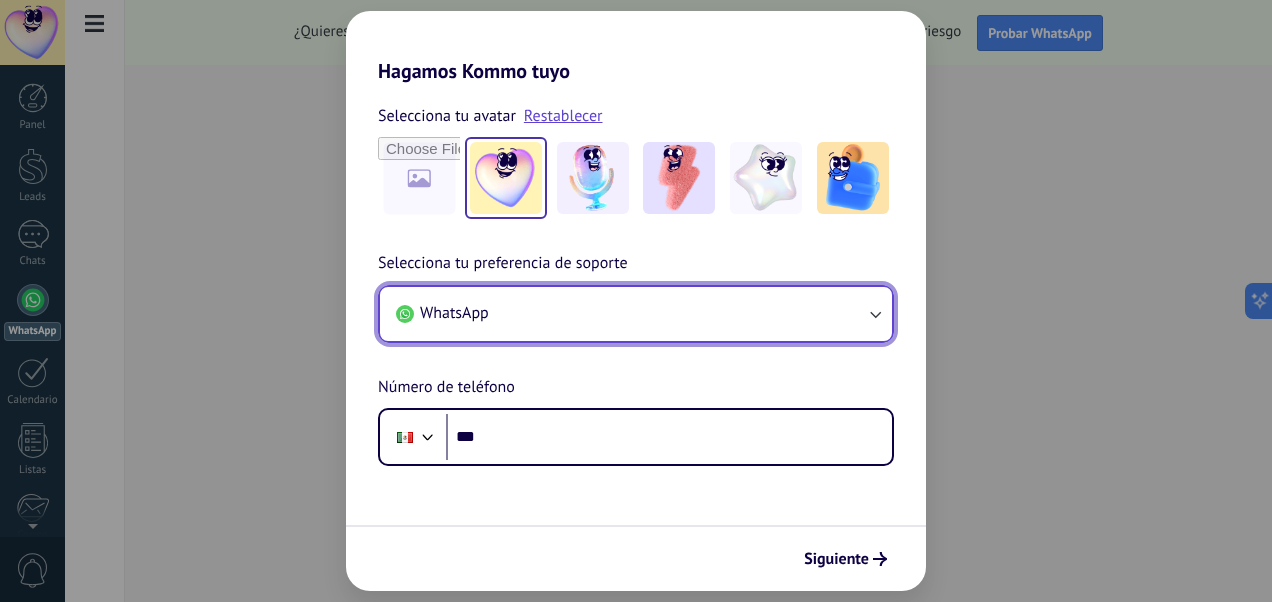 click on "WhatsApp" at bounding box center [636, 314] 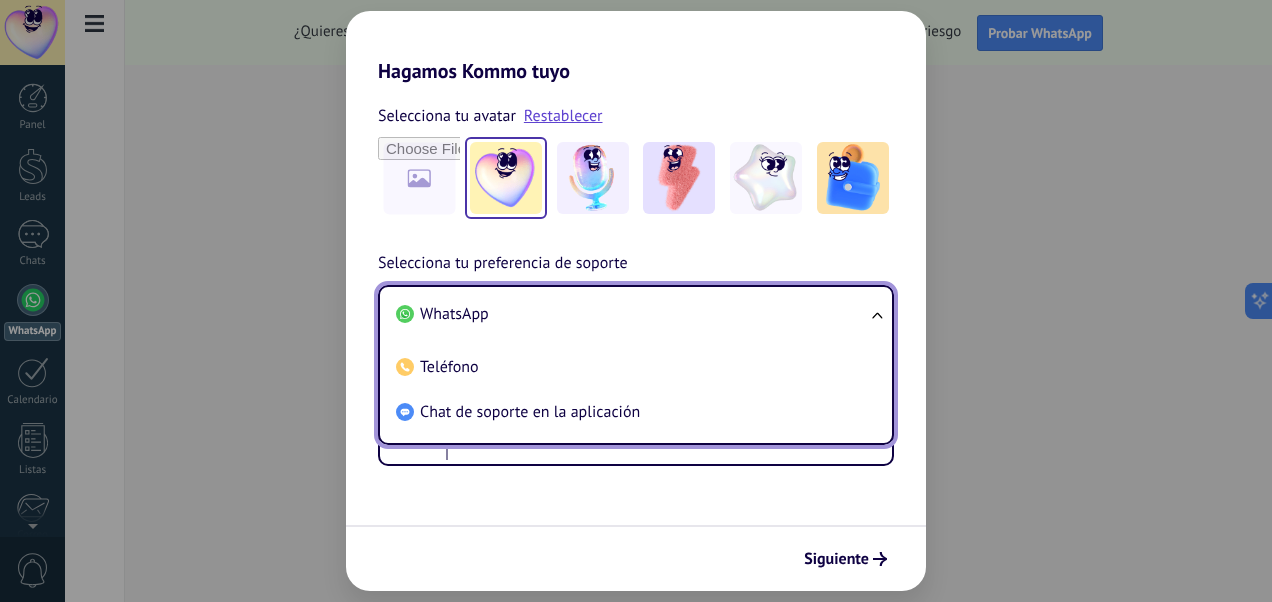 click on "WhatsApp" at bounding box center [632, 314] 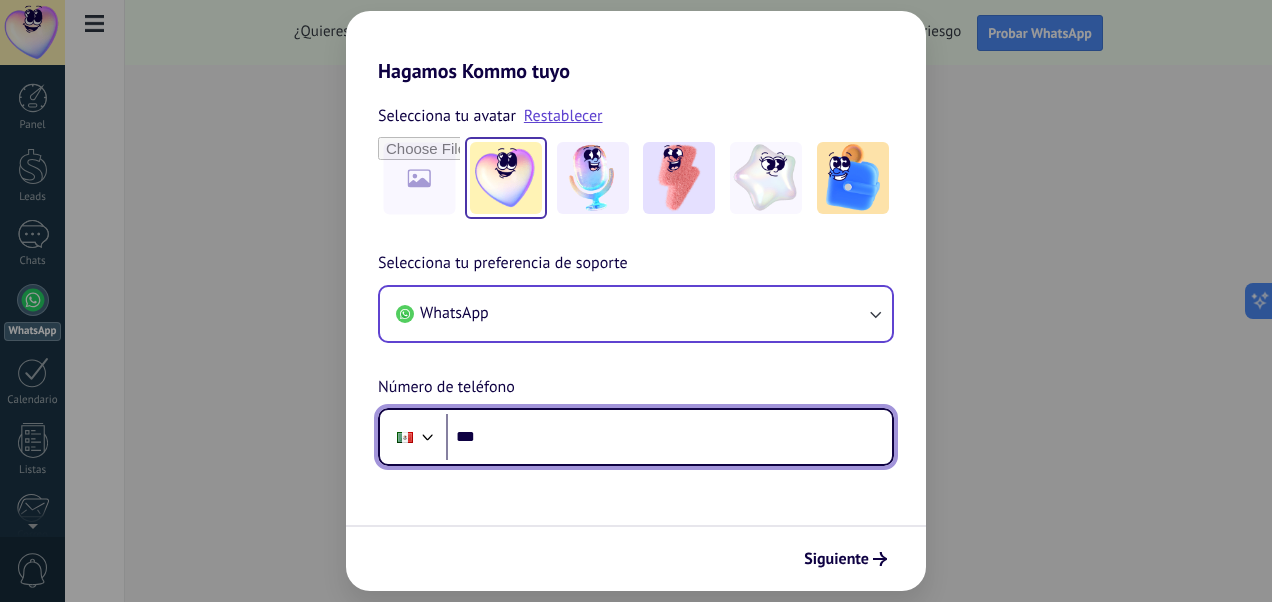 click on "***" at bounding box center [669, 437] 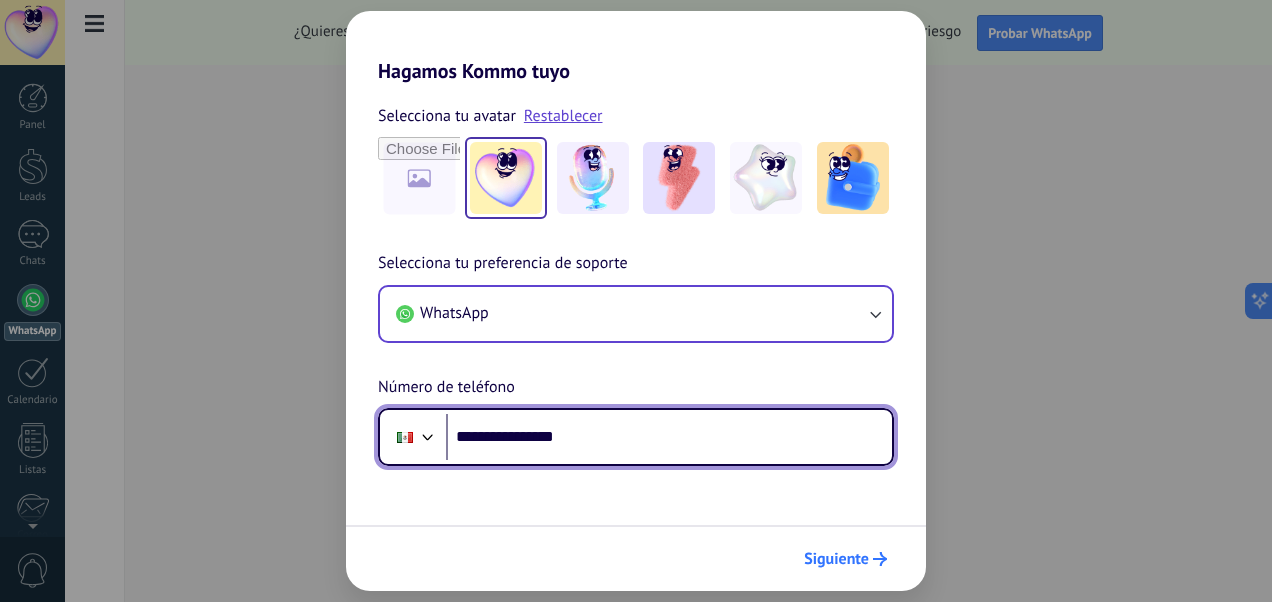 type on "**********" 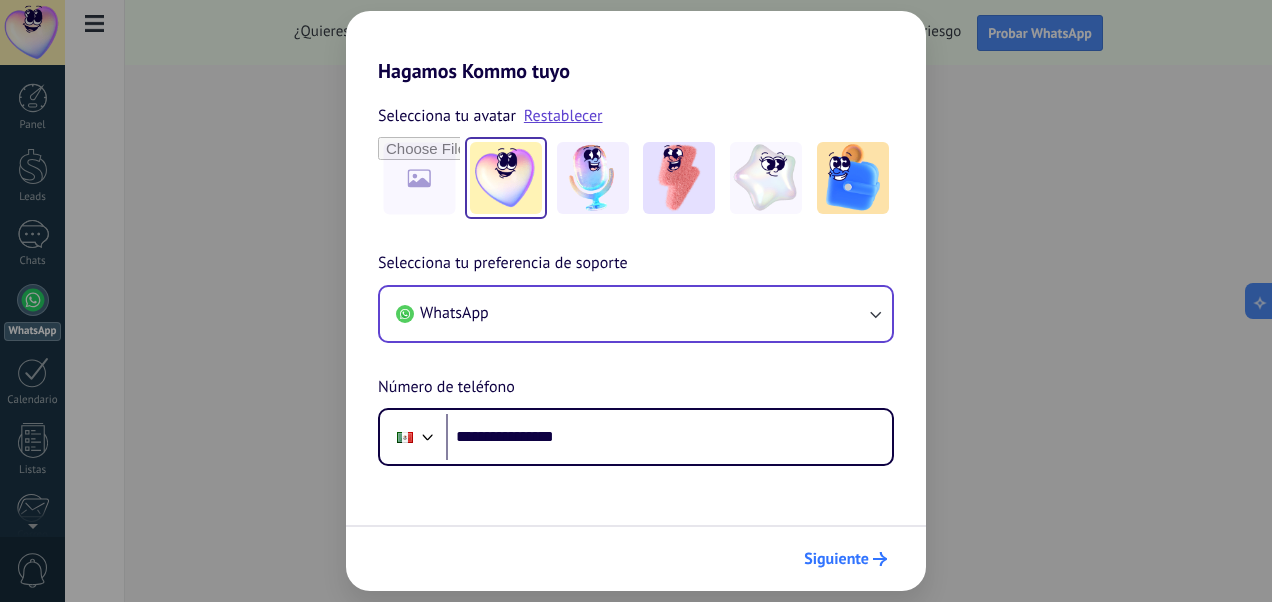 click on "Siguiente" at bounding box center [836, 559] 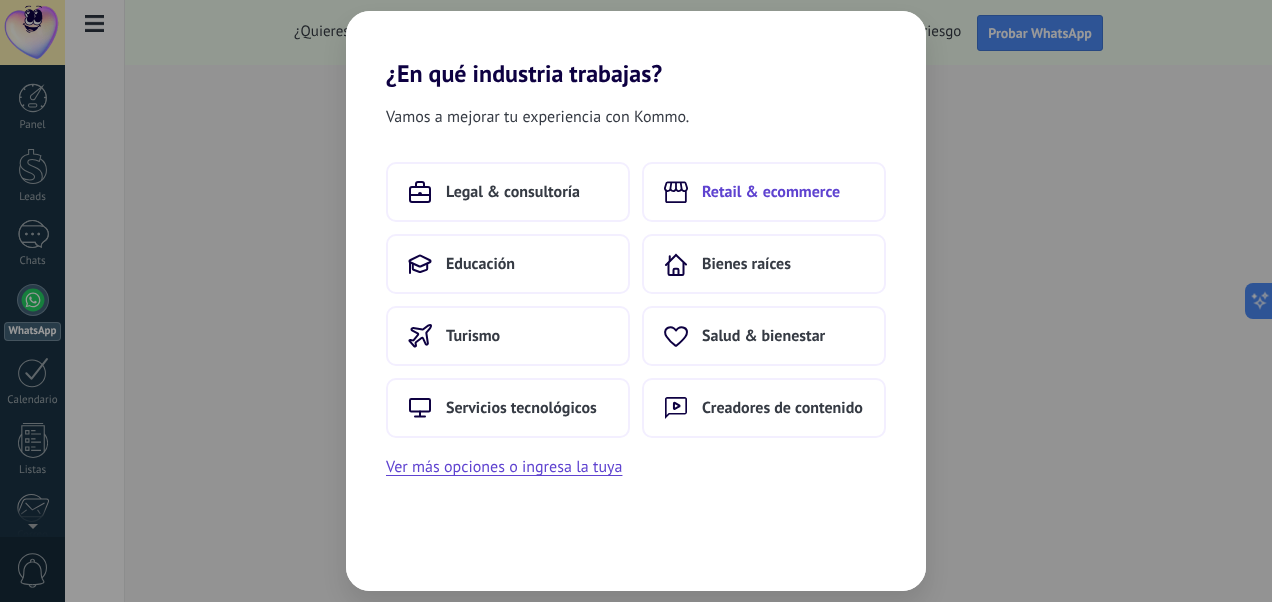 click on "Retail & ecommerce" at bounding box center (513, 192) 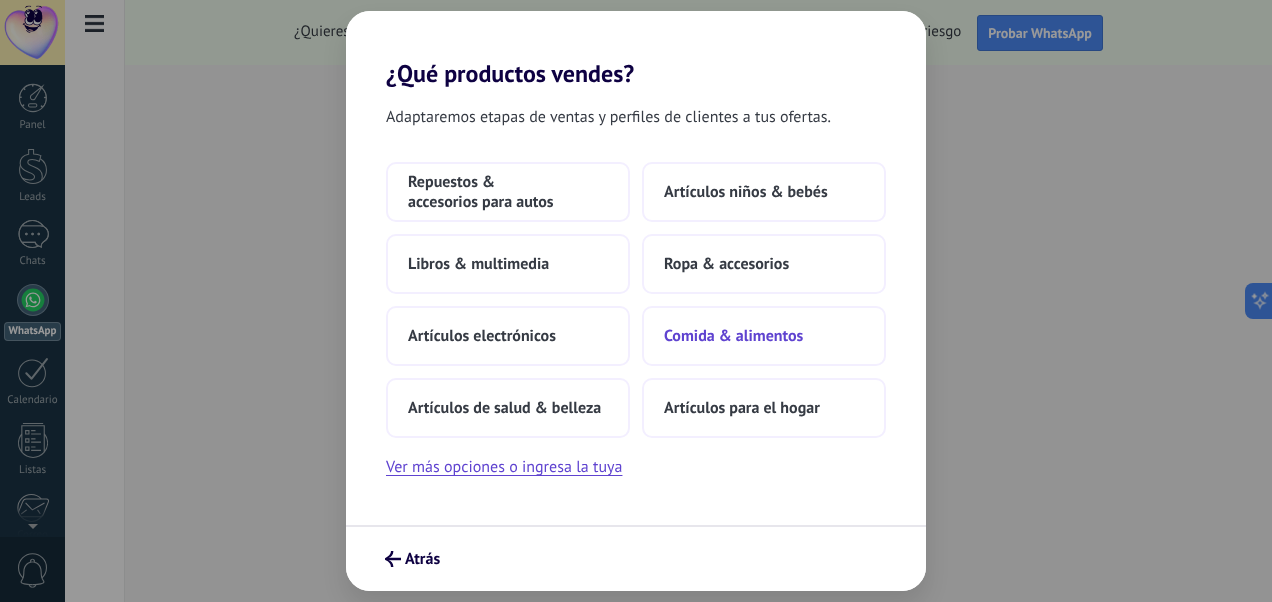 click on "Comida & alimentos" at bounding box center (508, 192) 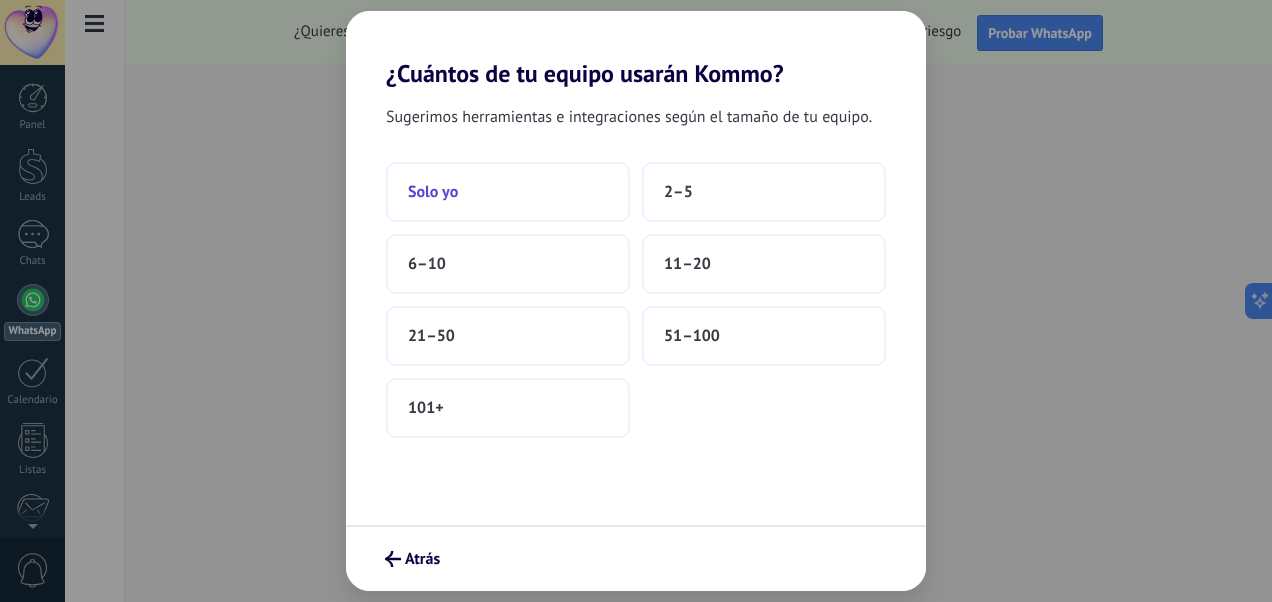 click on "Solo yo" at bounding box center [508, 192] 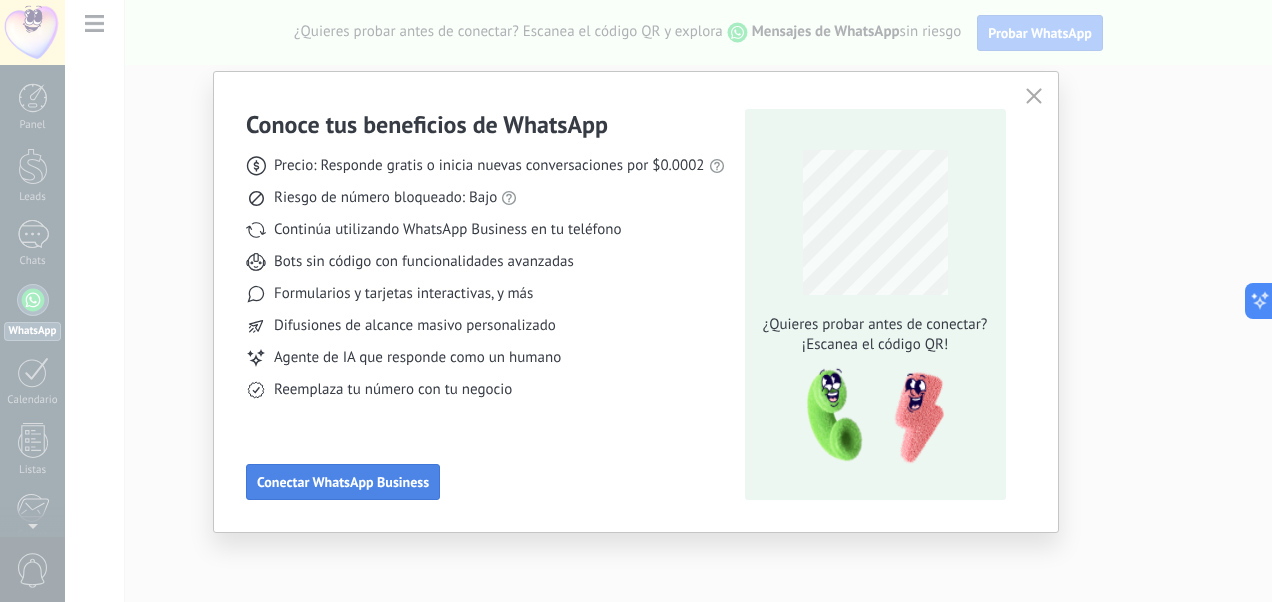 click on "Conectar WhatsApp Business" at bounding box center [343, 482] 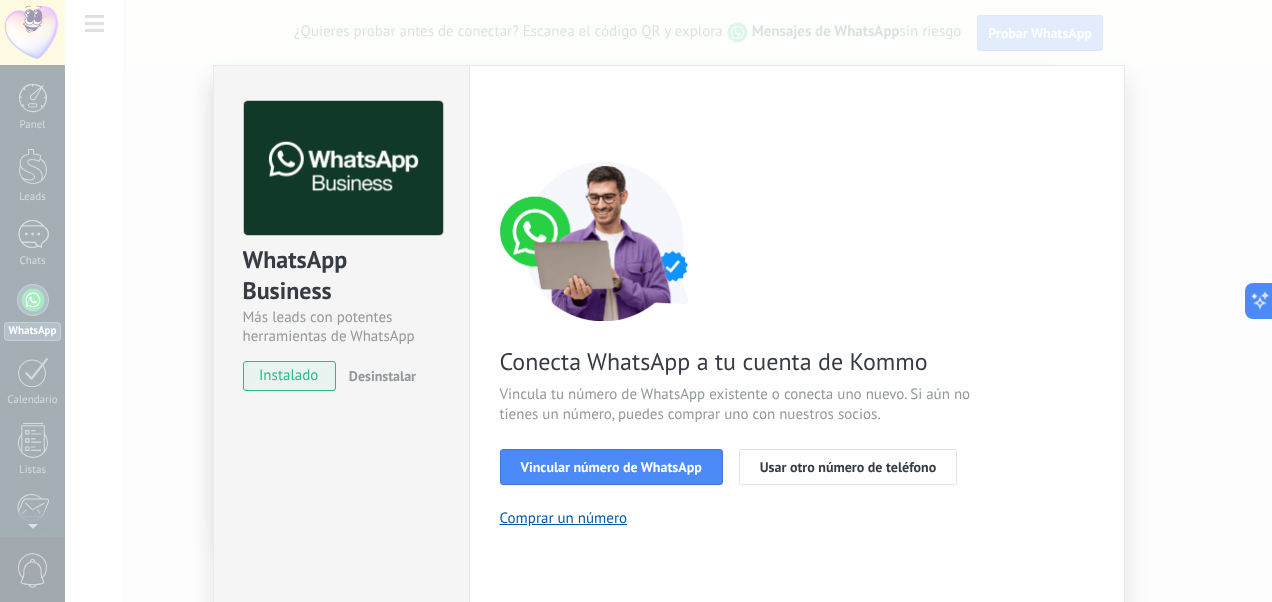 click on "WhatsApp Cloud API más _: Guardar < Volver 1 Seleccionar aplicación 2 Conectar Facebook 3 Finalizar configuración Conecta WhatsApp a tu cuenta de Kommo Vincula tu número de WhatsApp existente o conecta uno nuevo. Si aún no tienes un número, puedes comprar uno con nuestros socios. Vincular número de WhatsApp Usar otro número de teléfono Comprar un número ¿Necesitas ayuda?" at bounding box center (668, 301) 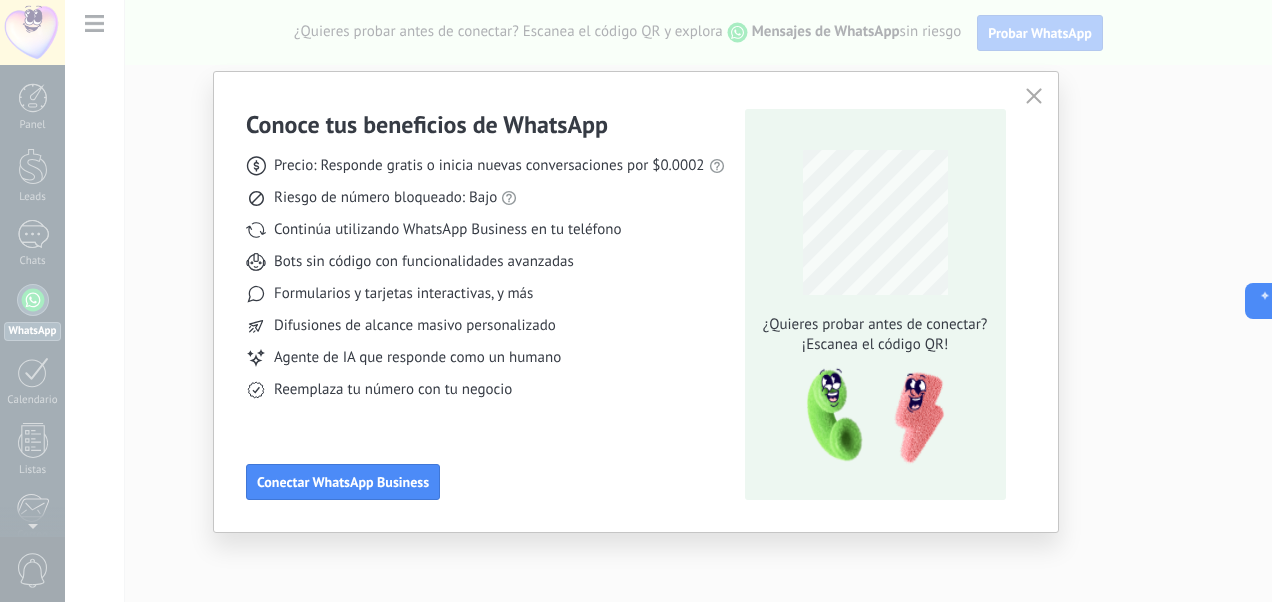 click at bounding box center [1034, 96] 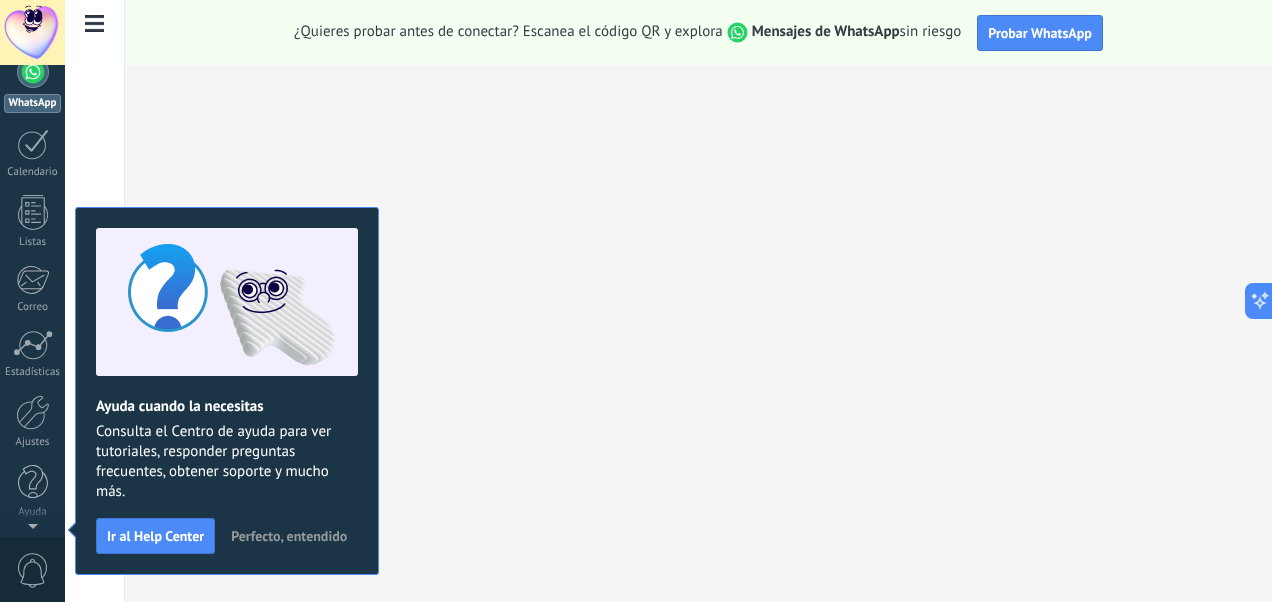 scroll, scrollTop: 0, scrollLeft: 0, axis: both 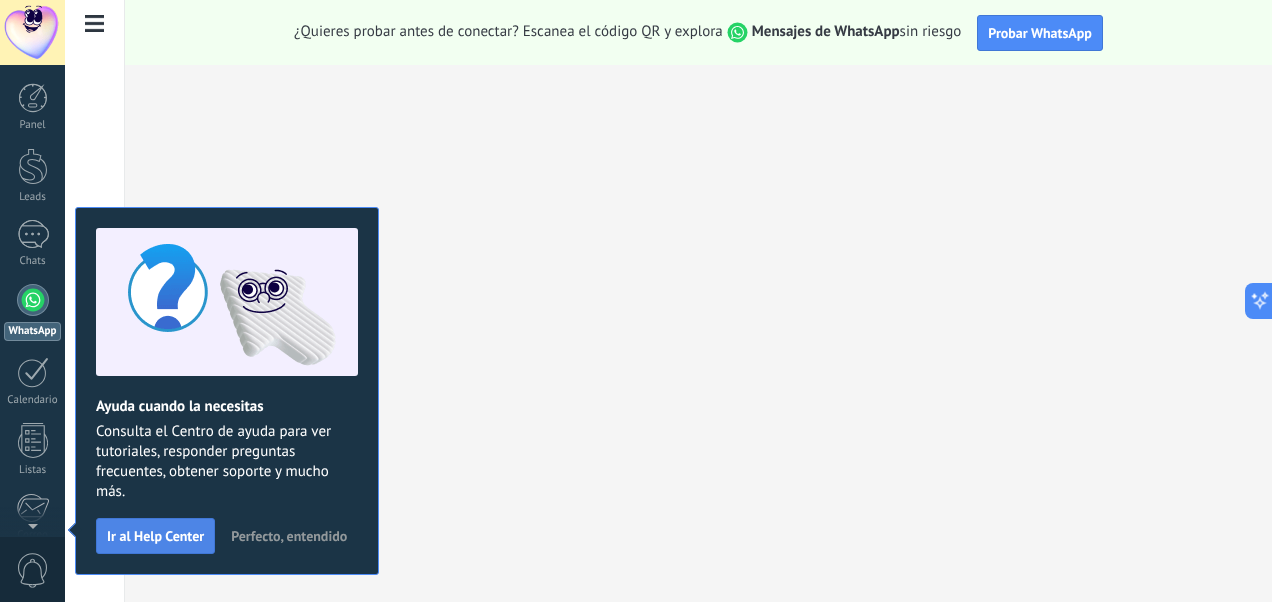 click on "Ir al Help Center" at bounding box center [155, 536] 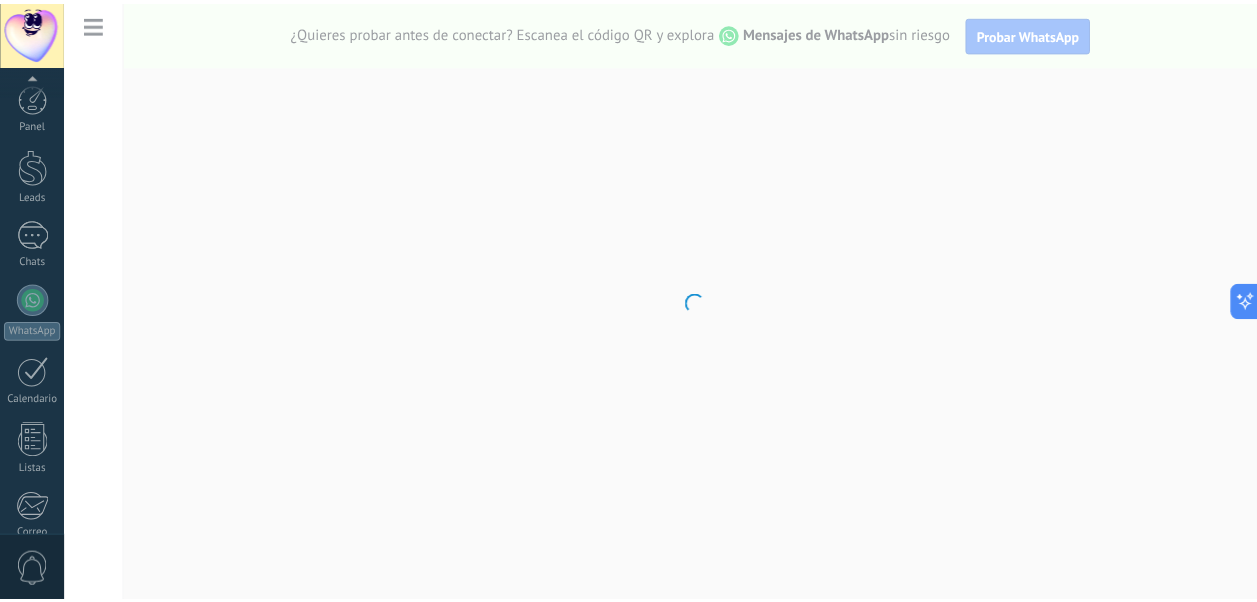 scroll, scrollTop: 228, scrollLeft: 0, axis: vertical 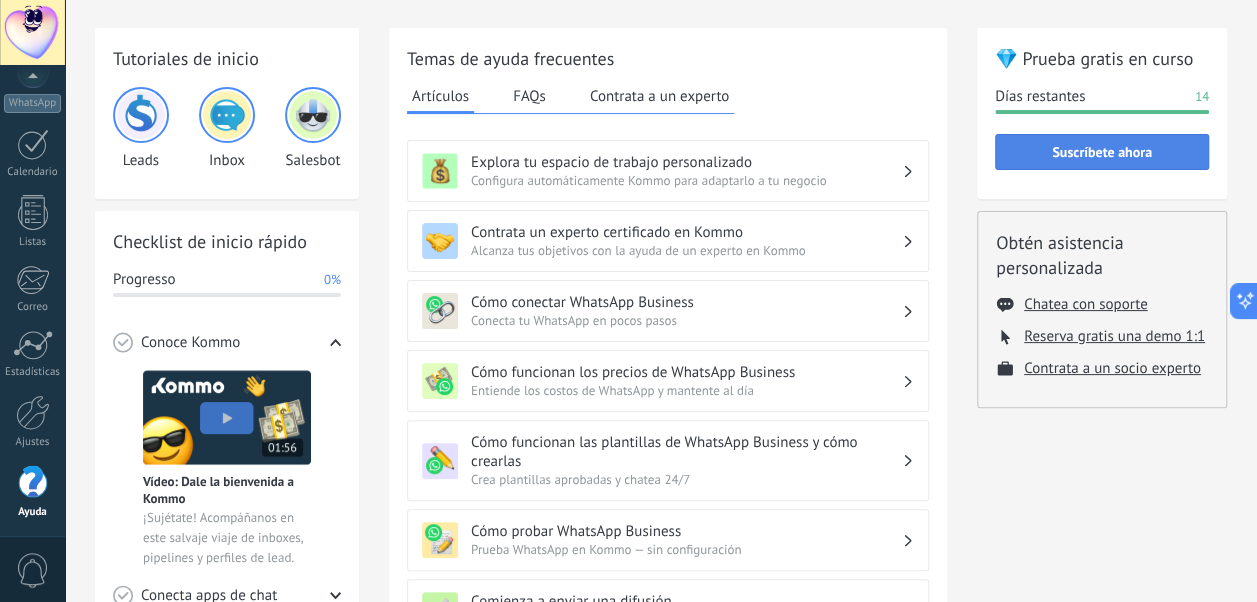 click on "Suscríbete ahora" at bounding box center [1102, 152] 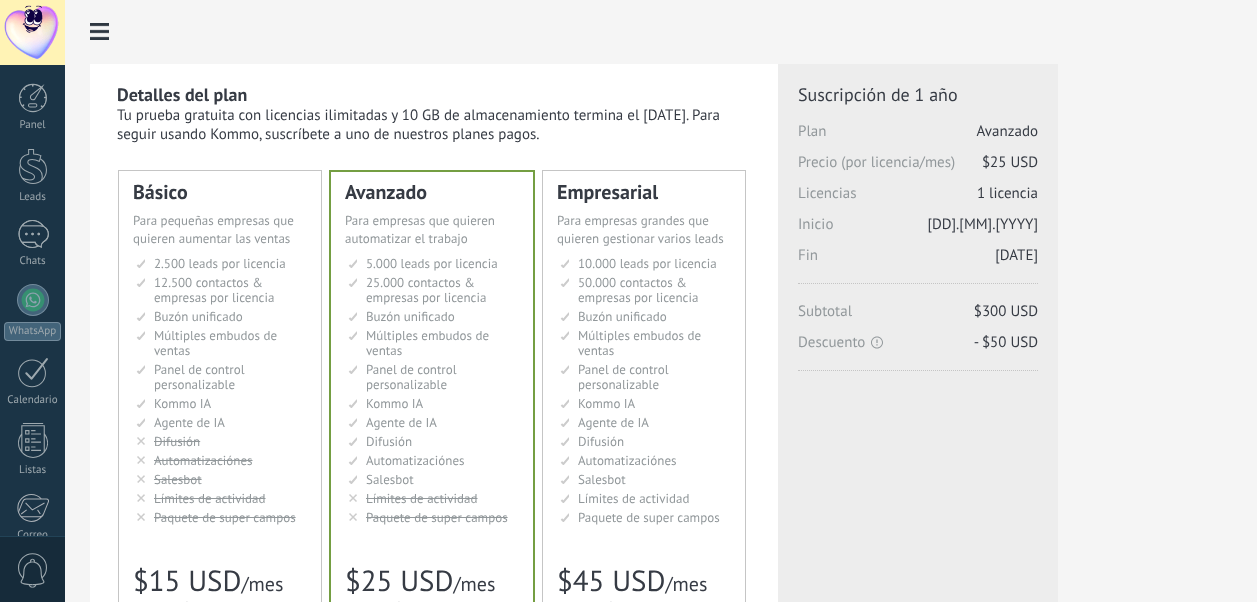scroll, scrollTop: 0, scrollLeft: 0, axis: both 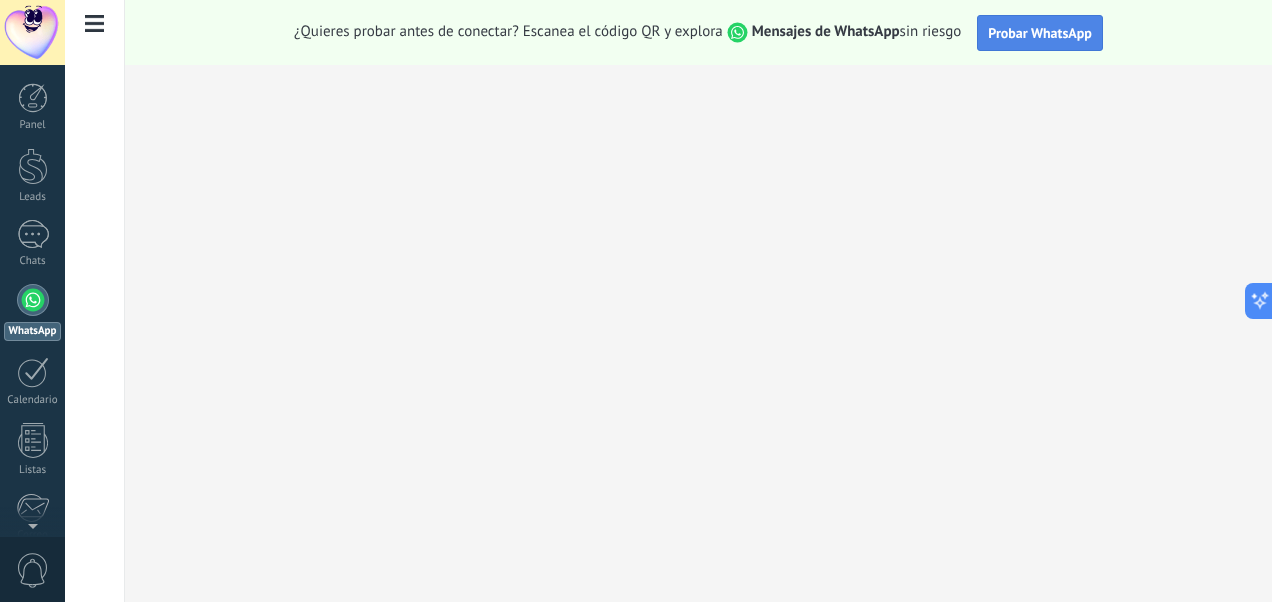 click on "Probar WhatsApp" at bounding box center (1040, 33) 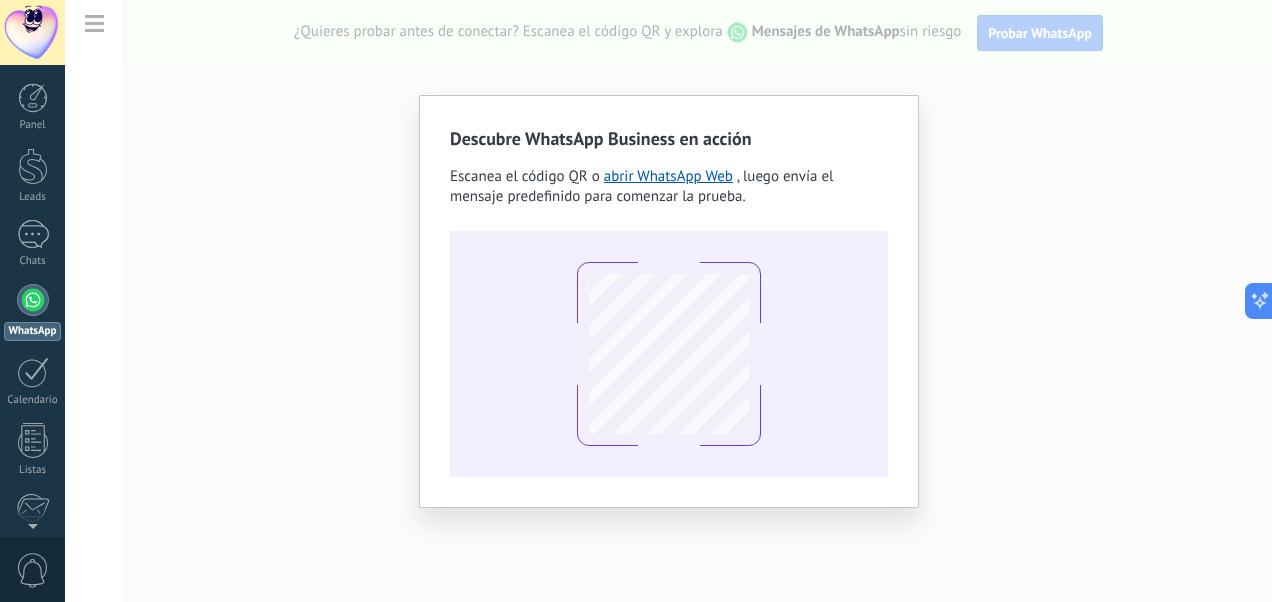 click on "Descubre WhatsApp Business en acción Escanea el código QR o   abrir WhatsApp Web   , luego envía el mensaje predefinido para comenzar la prueba." at bounding box center [668, 301] 